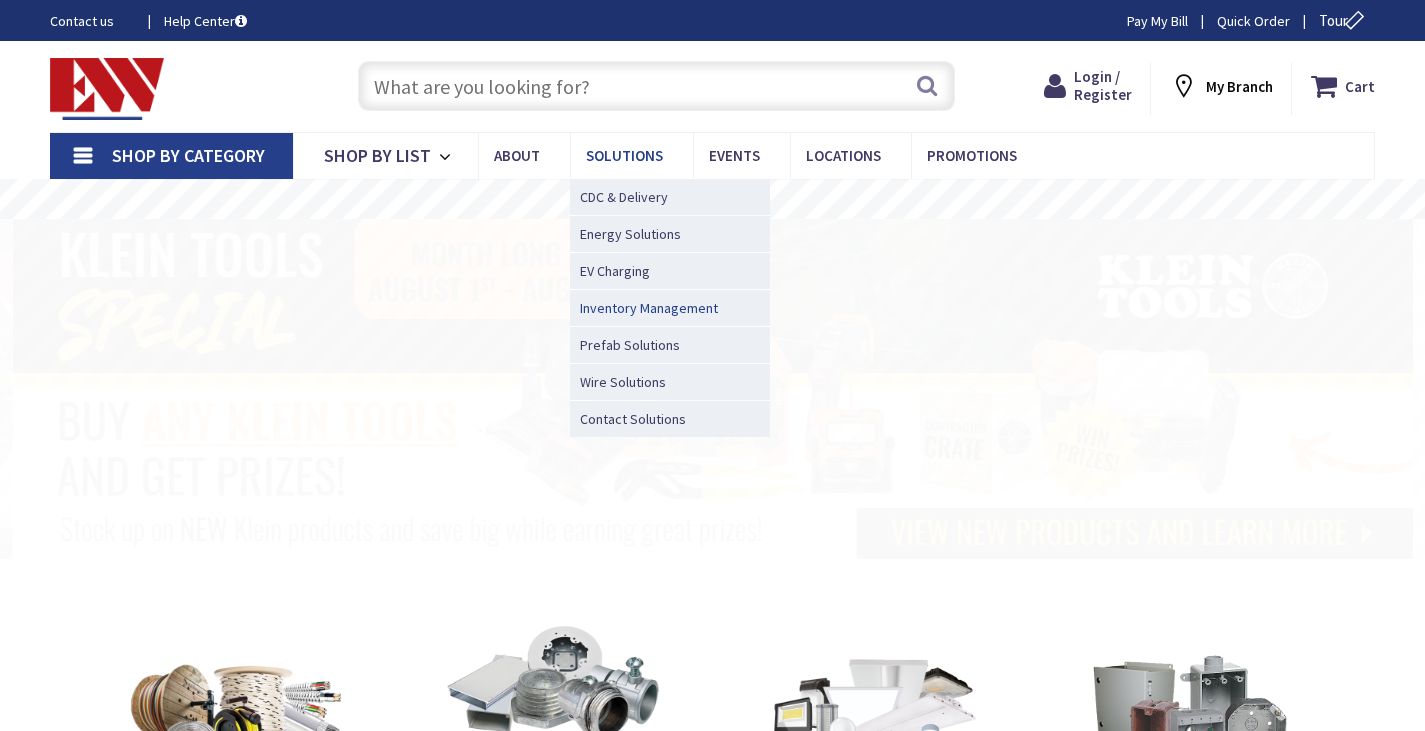 scroll, scrollTop: 0, scrollLeft: 0, axis: both 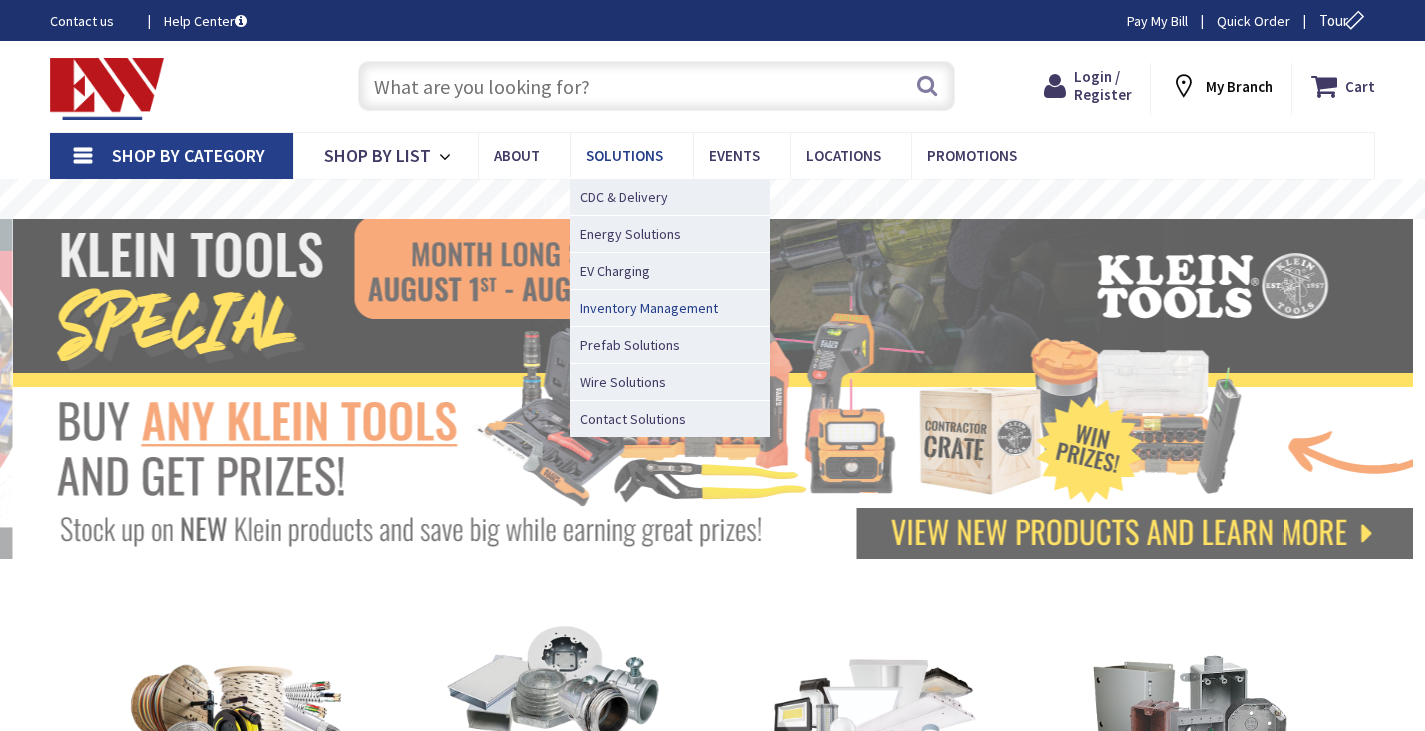 click on "Inventory Management" at bounding box center (649, 308) 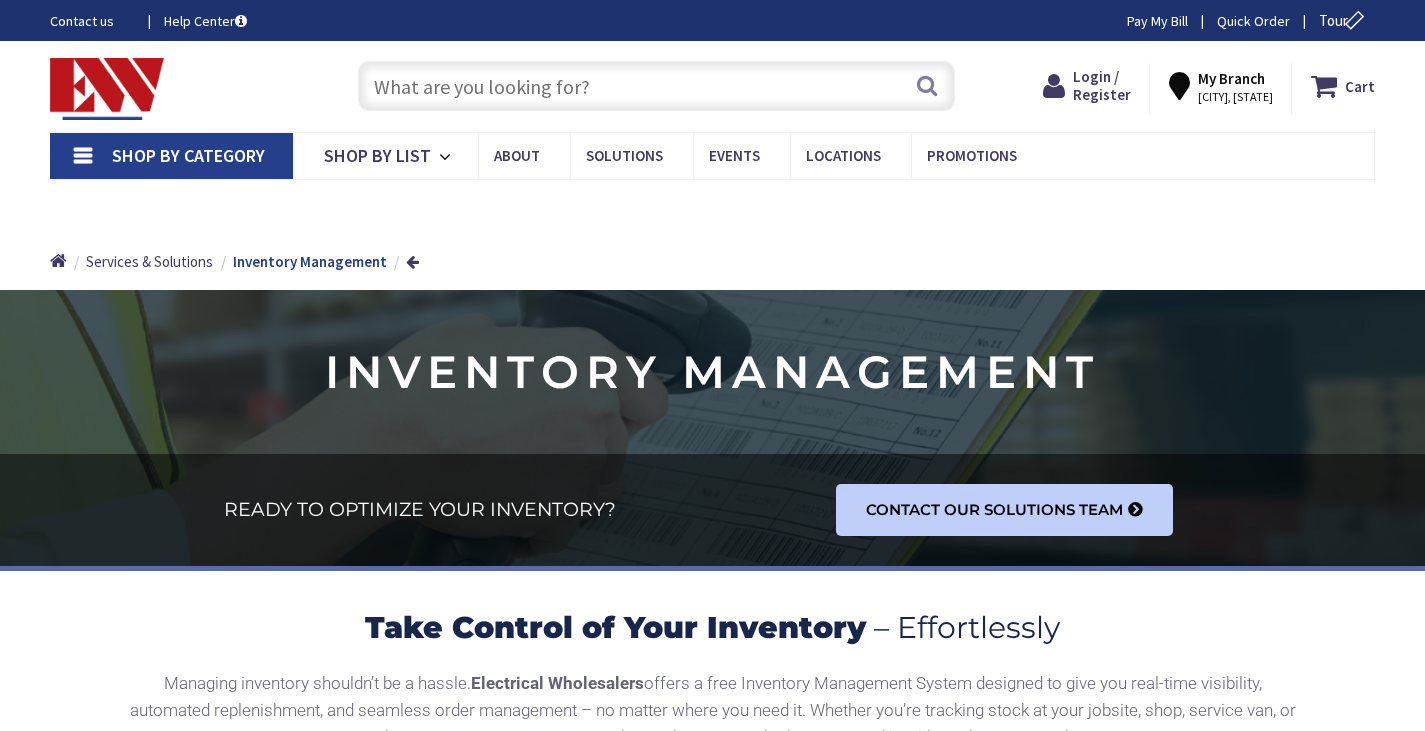 scroll, scrollTop: 0, scrollLeft: 0, axis: both 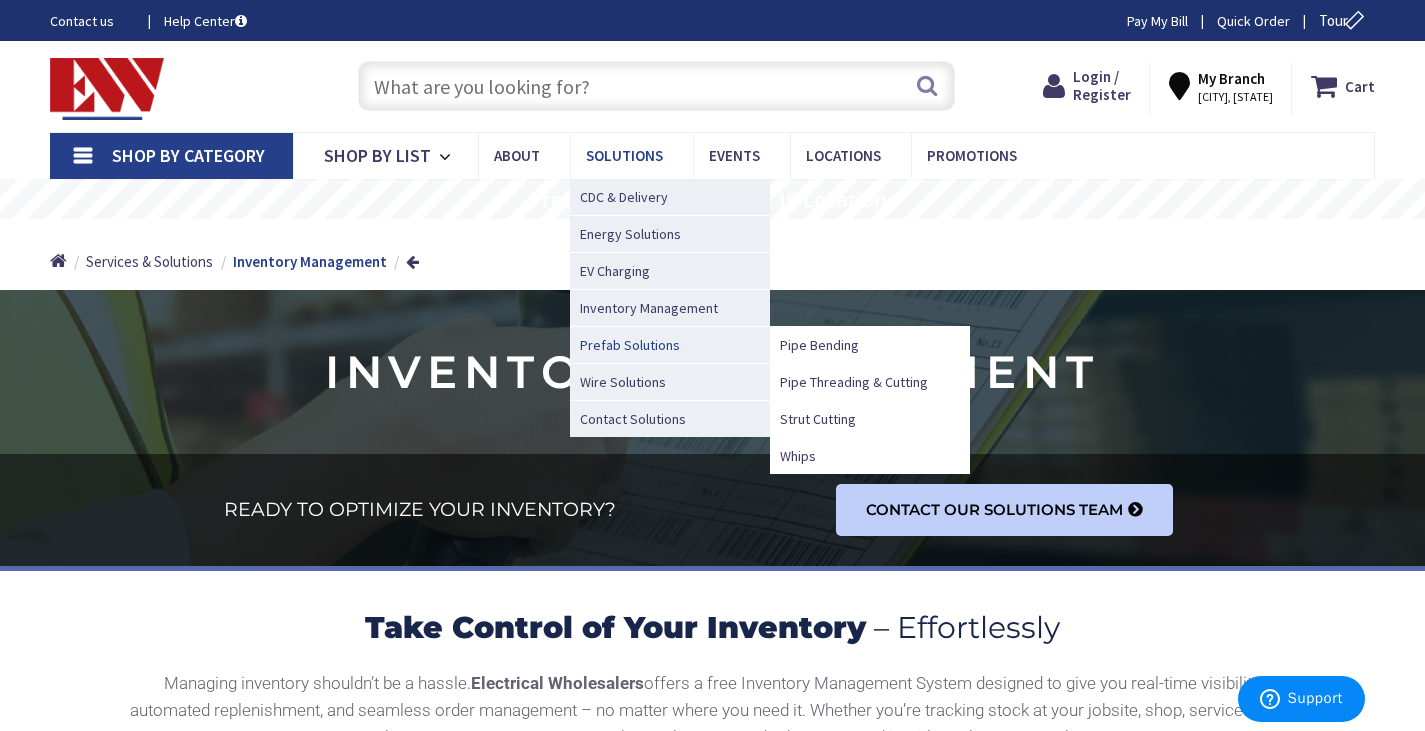 click on "Prefab Solutions" at bounding box center [630, 345] 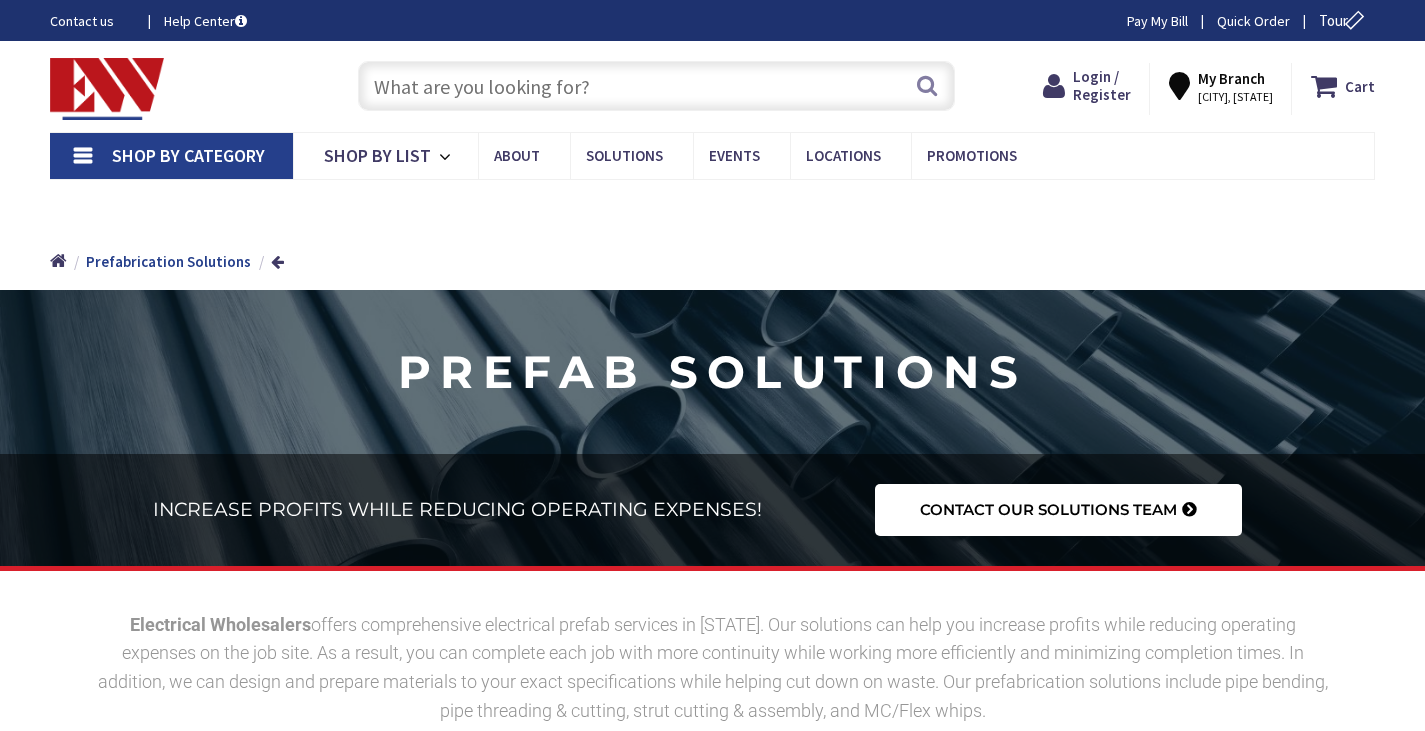 scroll, scrollTop: 400, scrollLeft: 0, axis: vertical 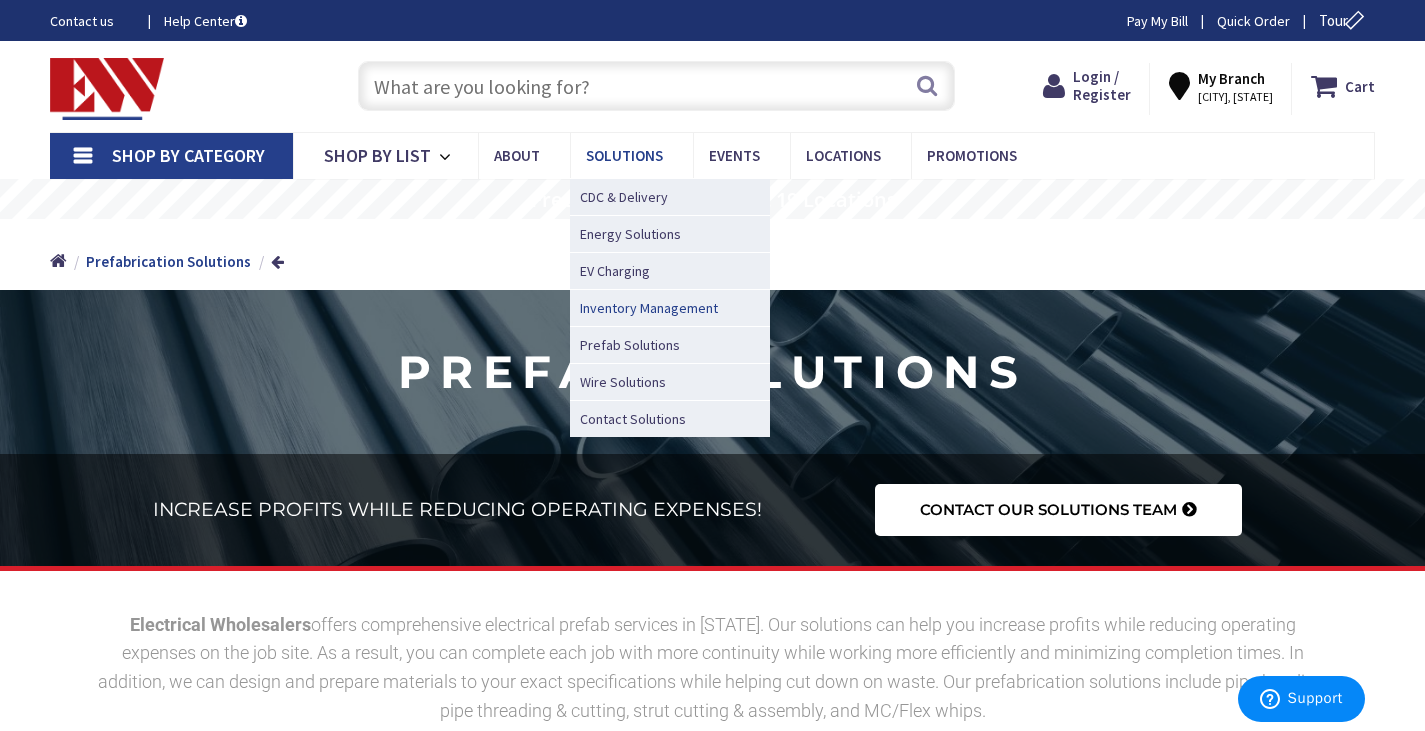 click on "Inventory Management" at bounding box center [649, 308] 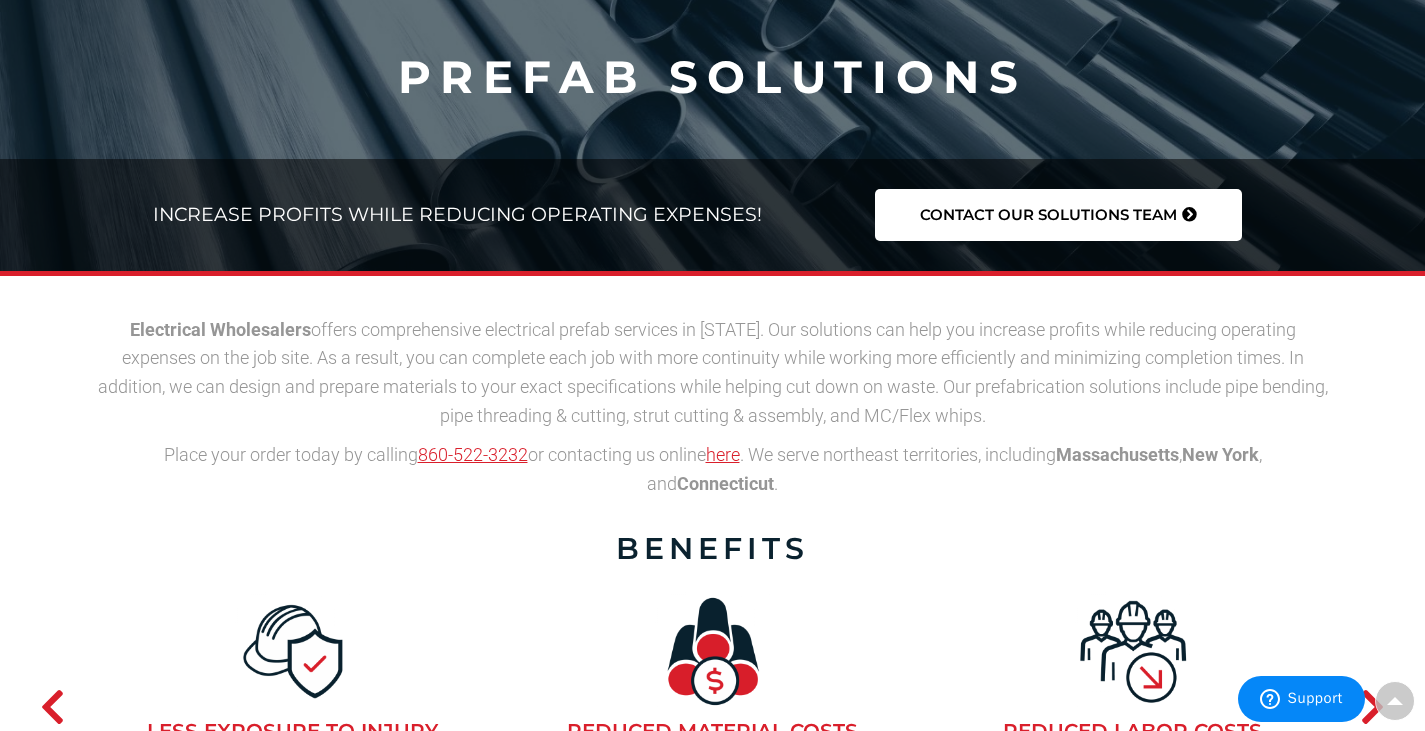 scroll, scrollTop: 300, scrollLeft: 0, axis: vertical 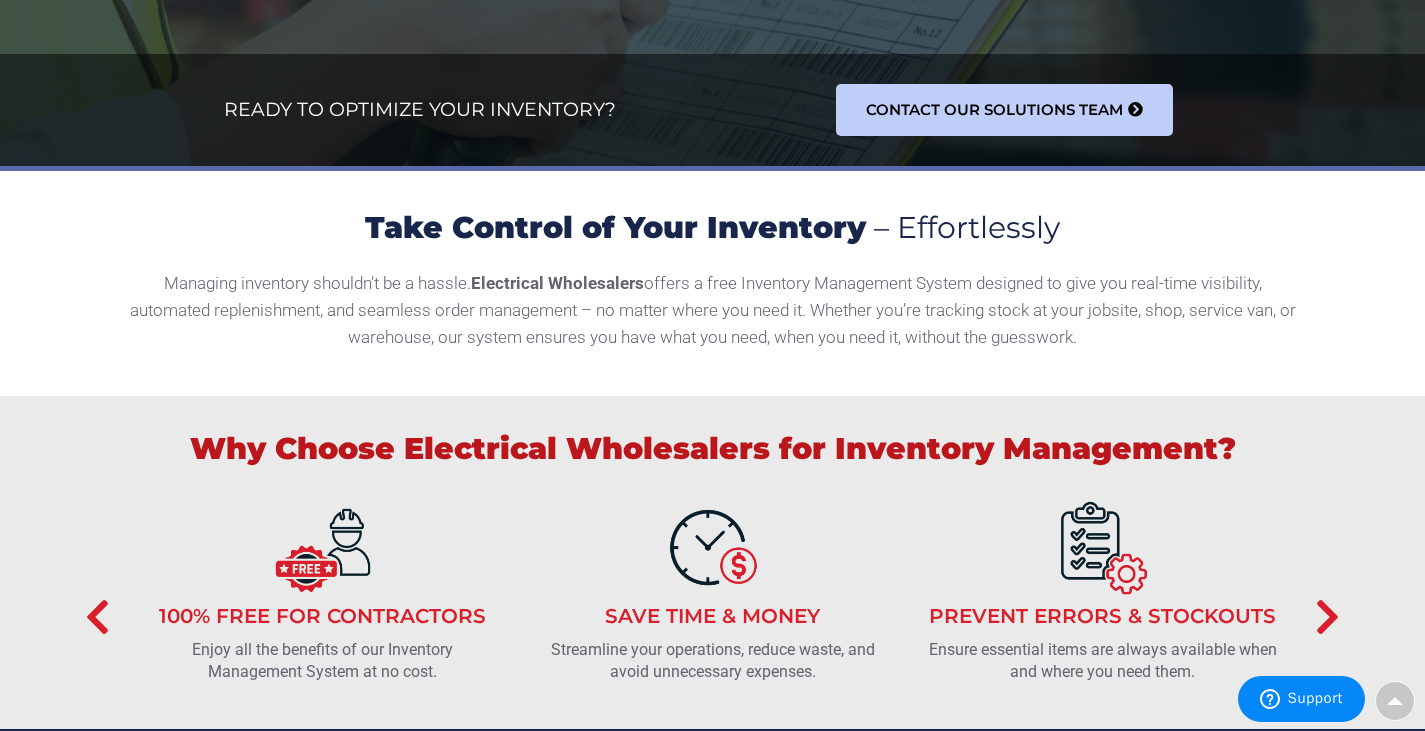 click on "Take Control of Your Inventory   – Effortlessly
Managing inventory shouldn’t be a hassle.  Electrical Wholesalers  offers a free Inventory Management System designed to give you real-time visibility, automated replenishment, and seamless order management – no matter where you need it. Whether you’re tracking stock at your jobsite, shop, service van, or warehouse, our system ensures you have what you need, when you need it, without the guesswork." at bounding box center (712, 284) 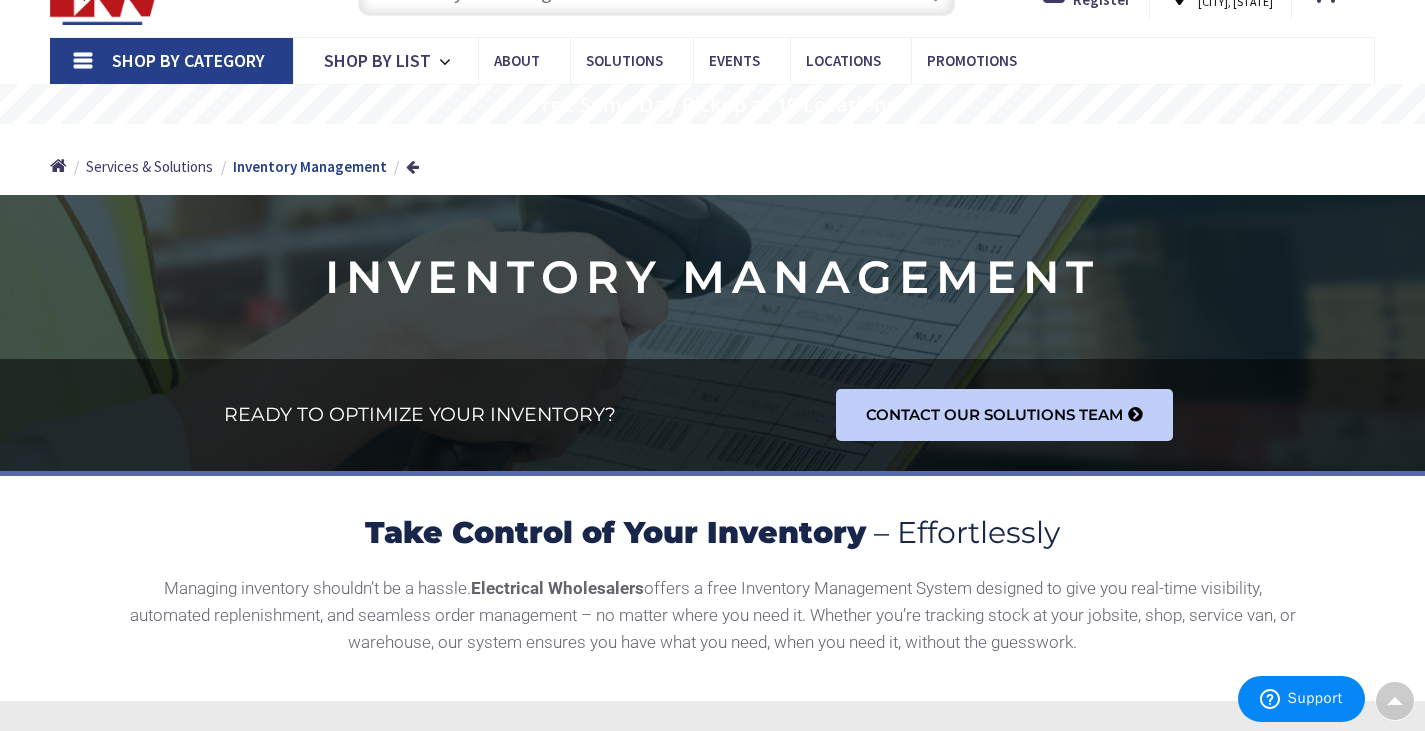 scroll, scrollTop: 0, scrollLeft: 0, axis: both 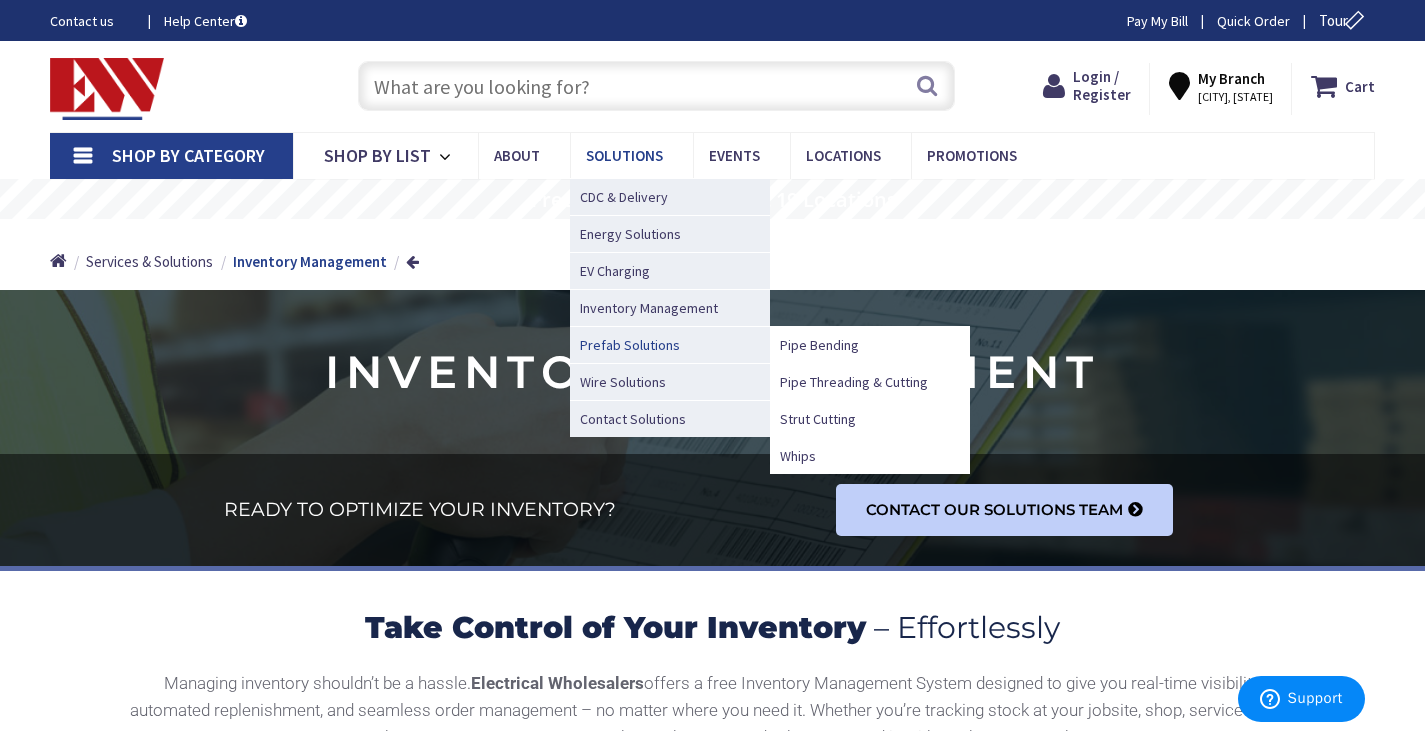 click on "Prefab Solutions" at bounding box center [630, 345] 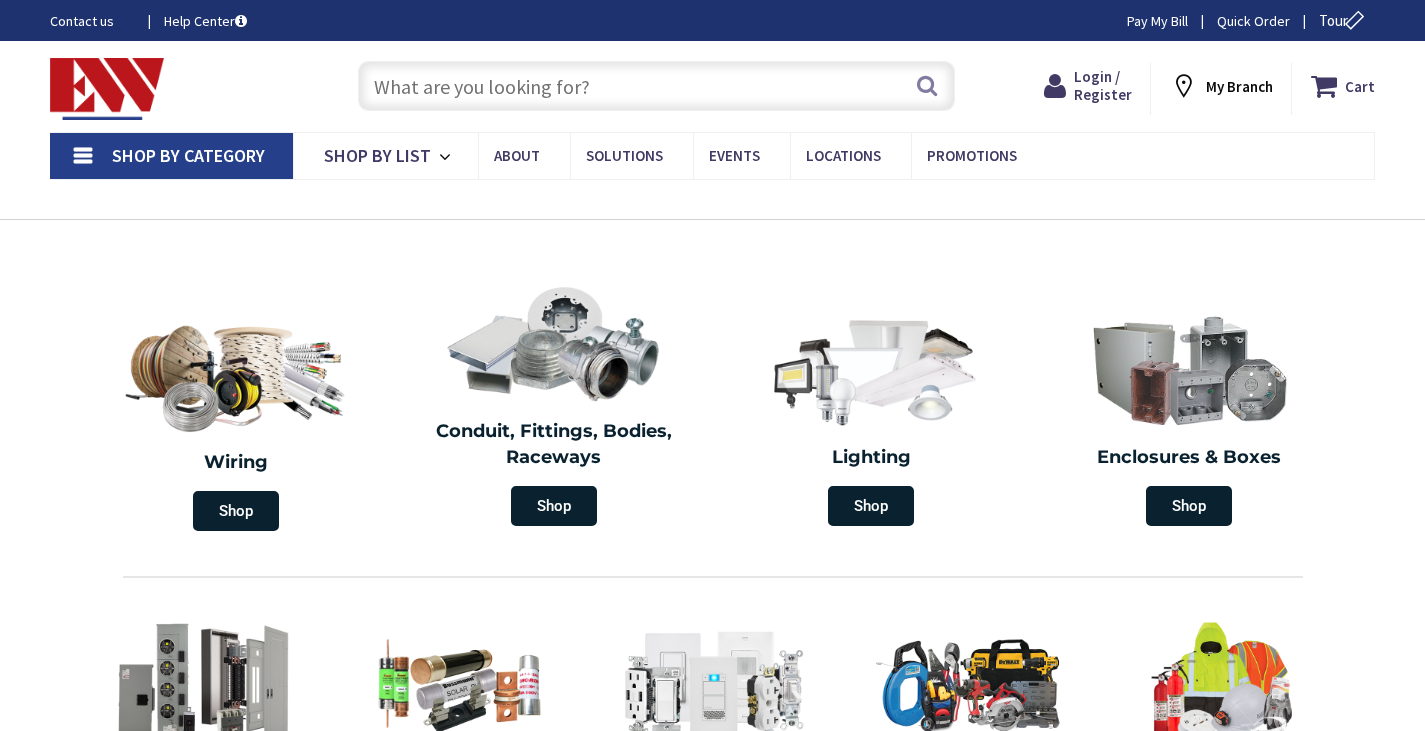 scroll, scrollTop: 0, scrollLeft: 0, axis: both 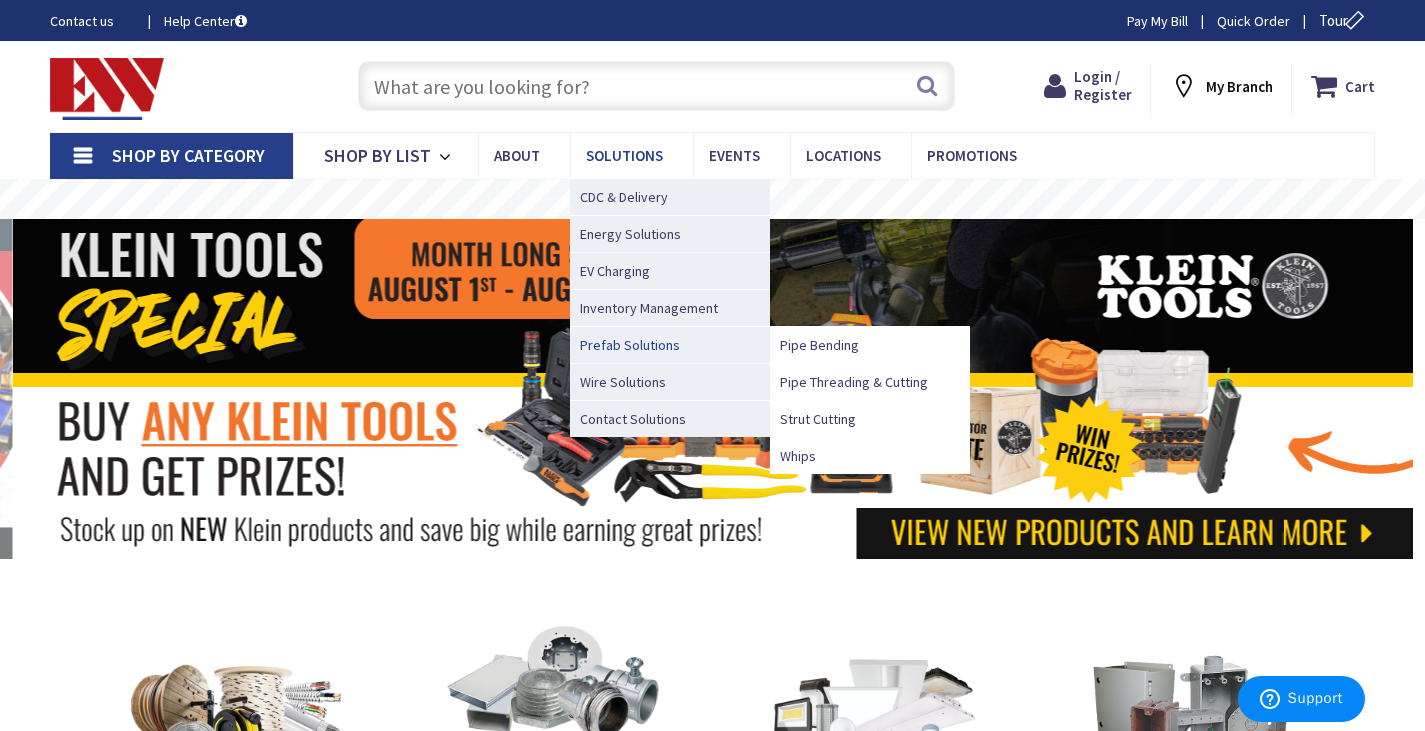 click on "Prefab Solutions" at bounding box center (630, 345) 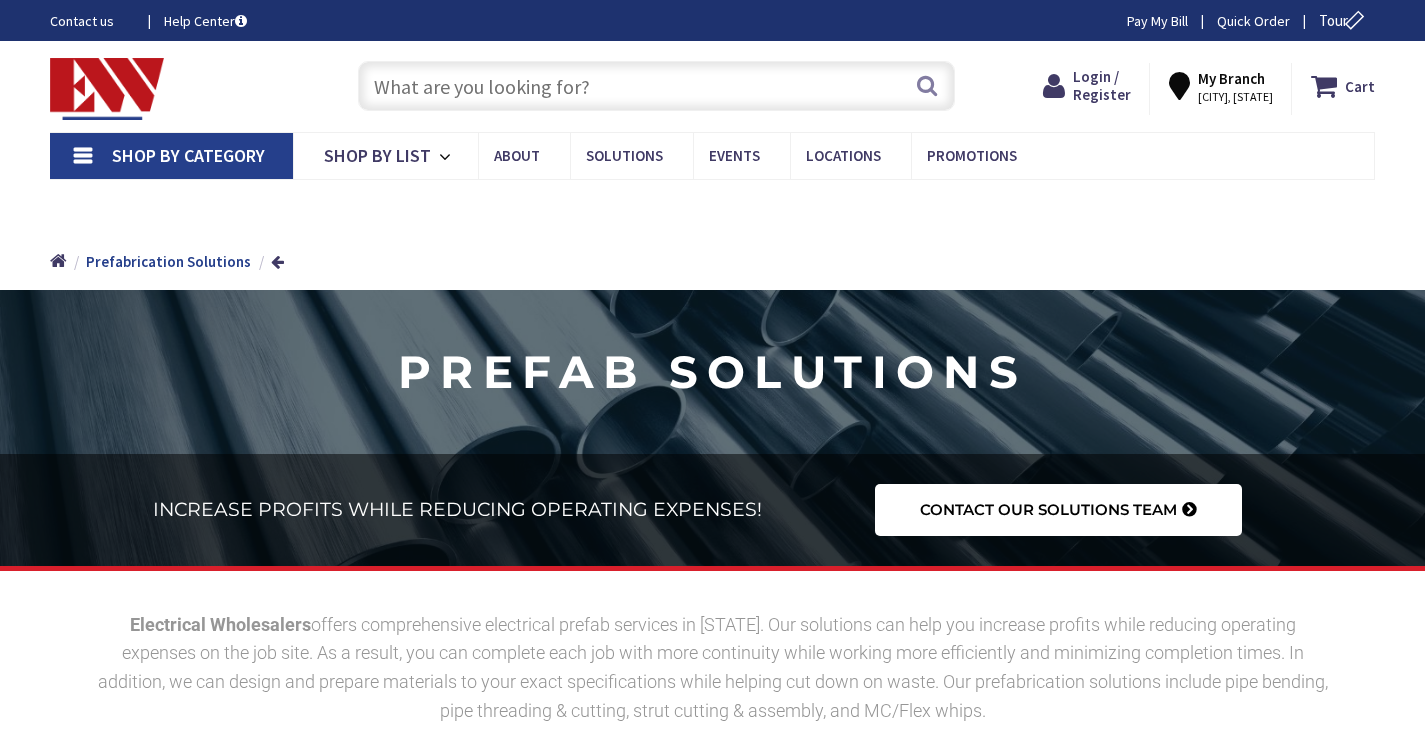 scroll, scrollTop: 0, scrollLeft: 0, axis: both 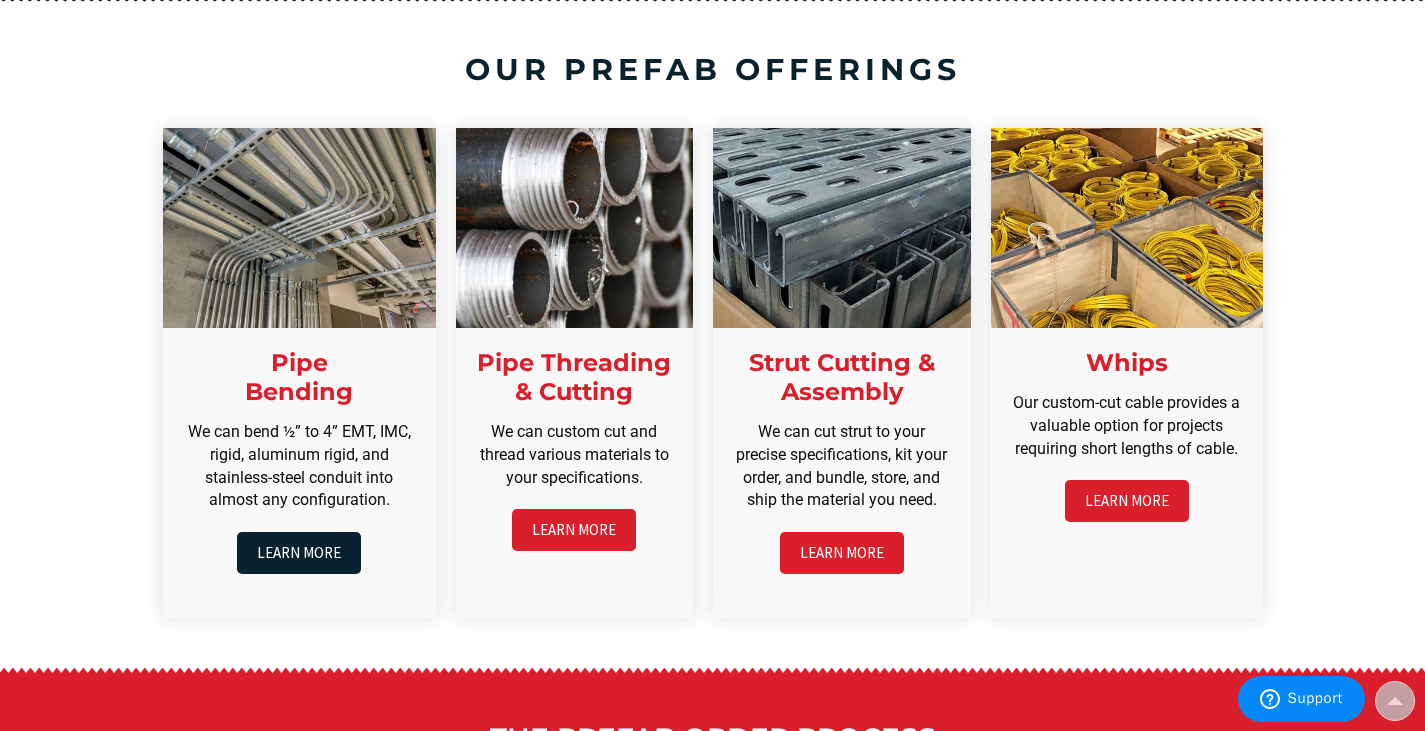 click on "LEARN MORE" at bounding box center (299, 552) 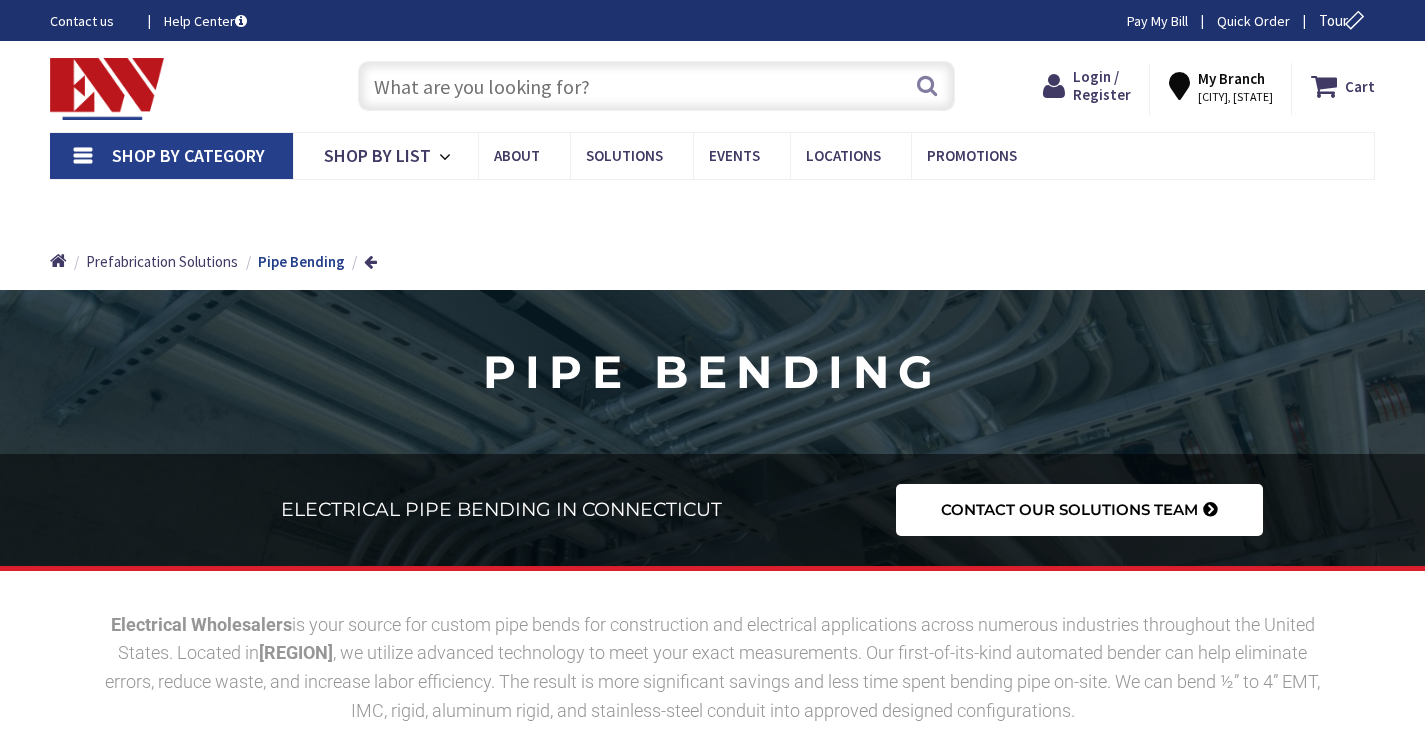 scroll, scrollTop: 0, scrollLeft: 0, axis: both 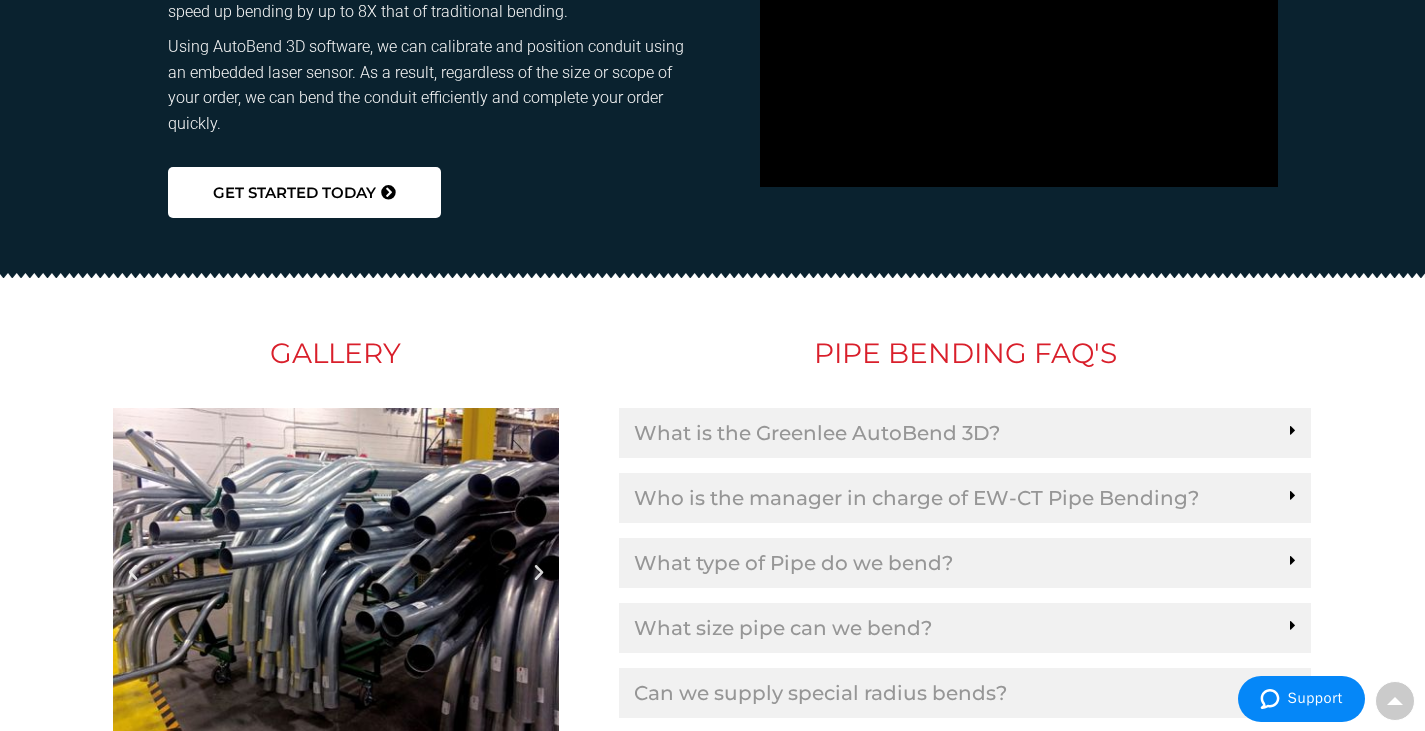 click on "gallery" at bounding box center (336, 353) 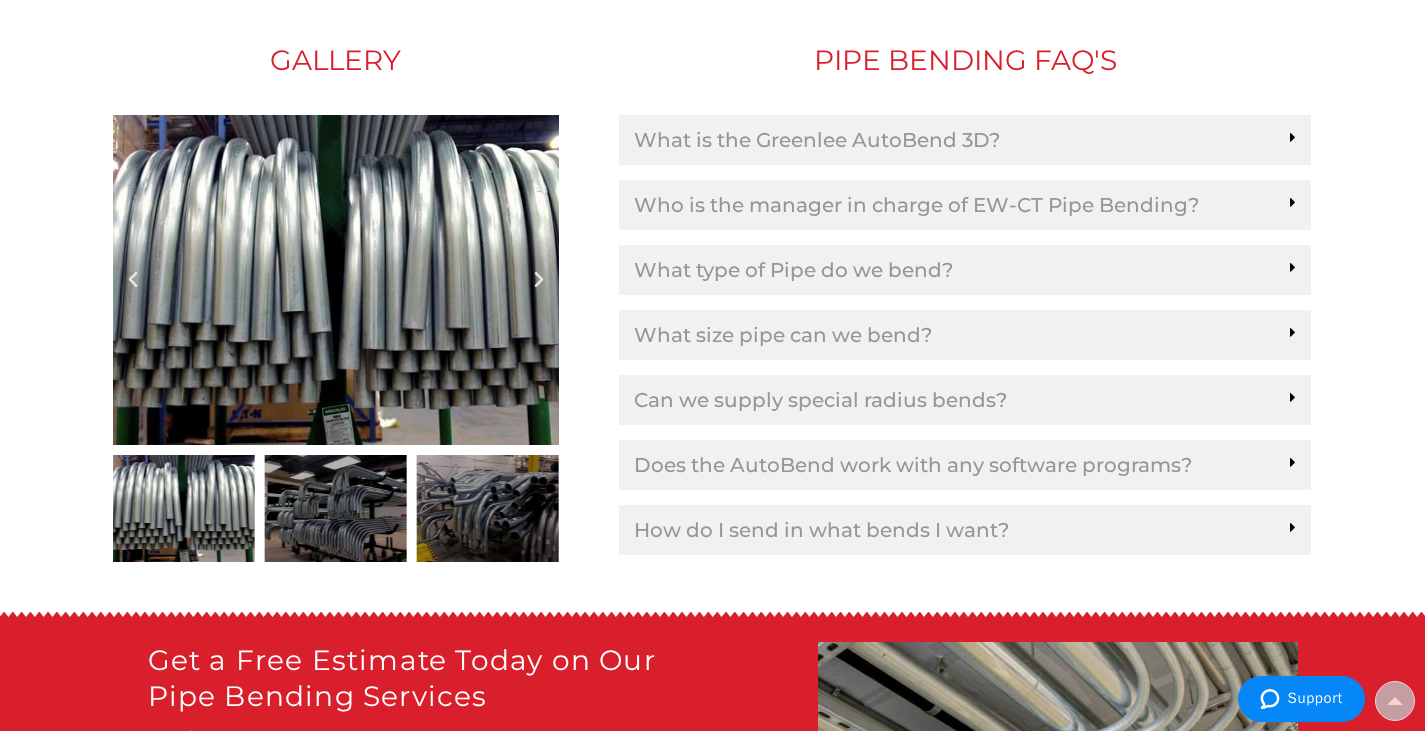 scroll, scrollTop: 3300, scrollLeft: 0, axis: vertical 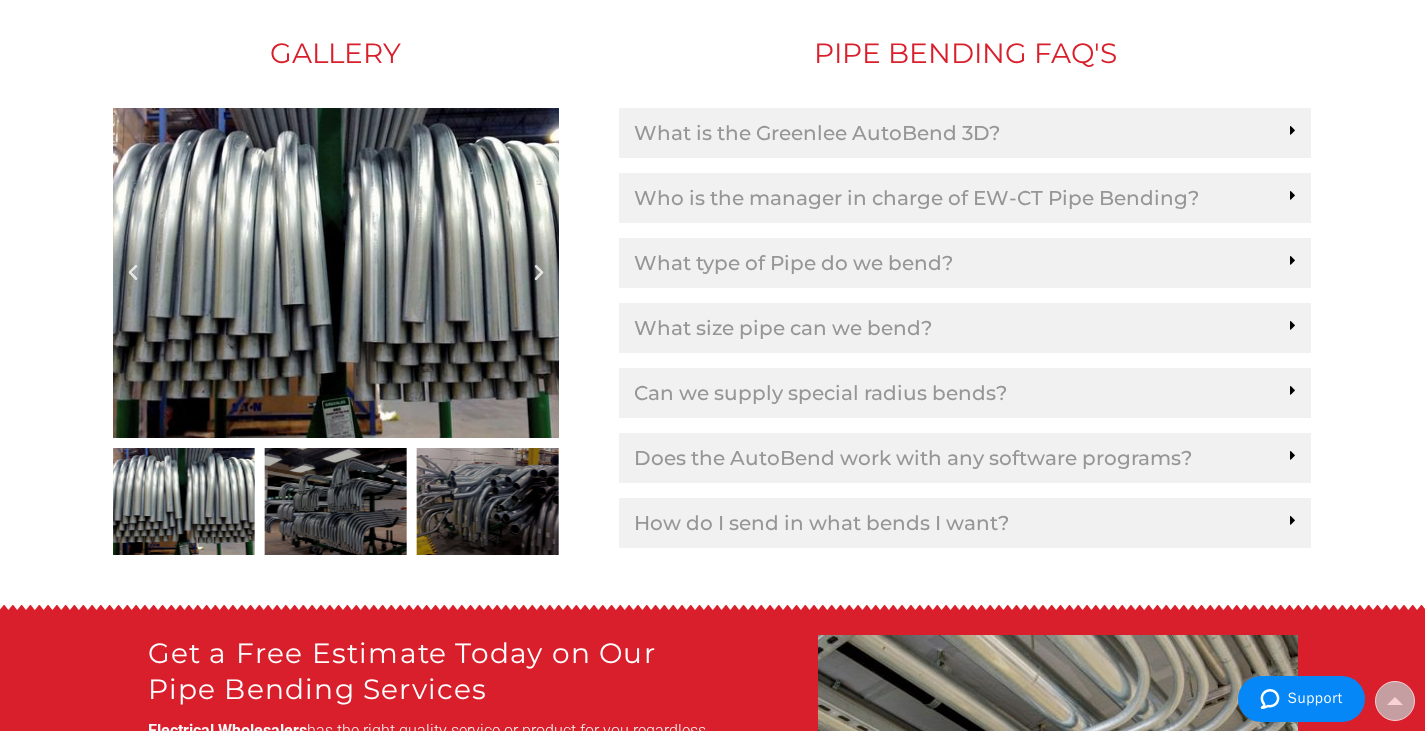 click on "Who is the manager in charge of EW-CT Pipe Bending?" at bounding box center (916, 198) 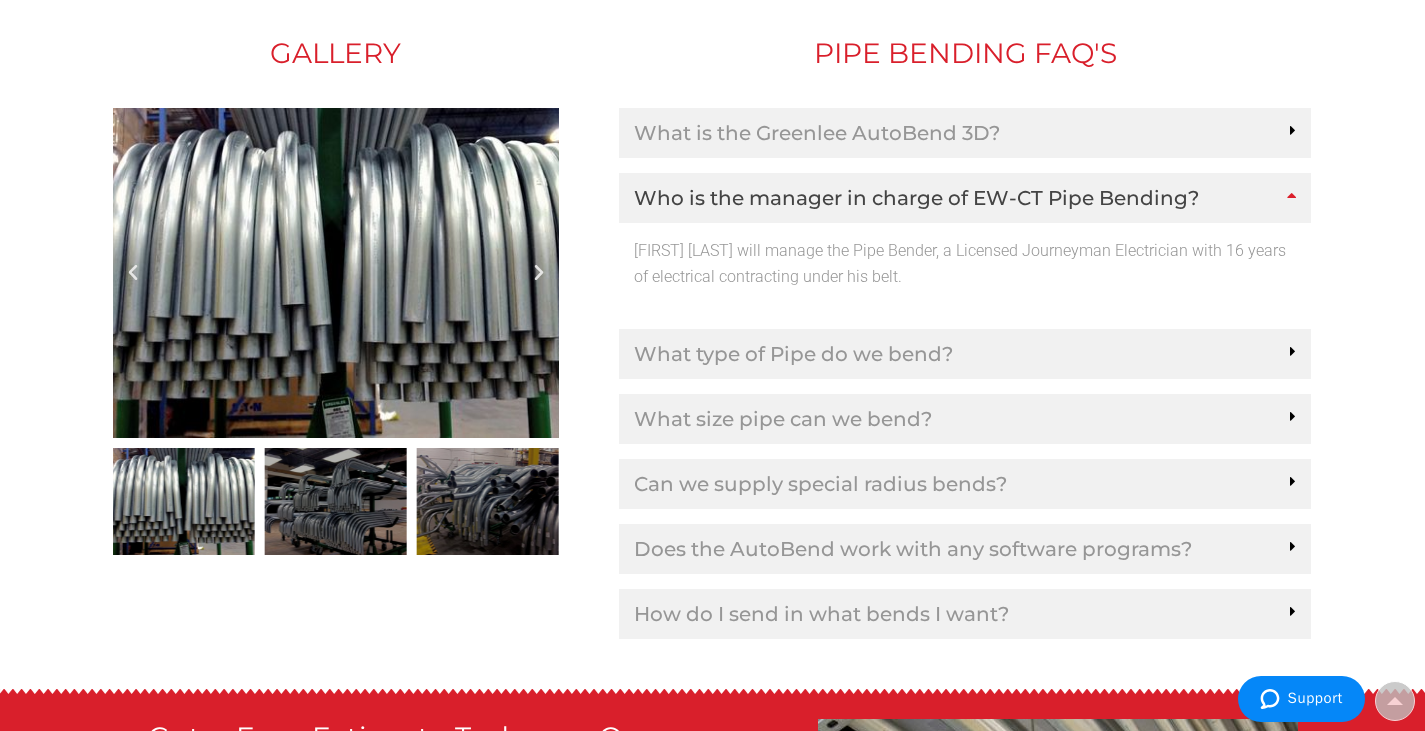 click on "Who is the manager in charge of EW-CT Pipe Bending?" at bounding box center [916, 198] 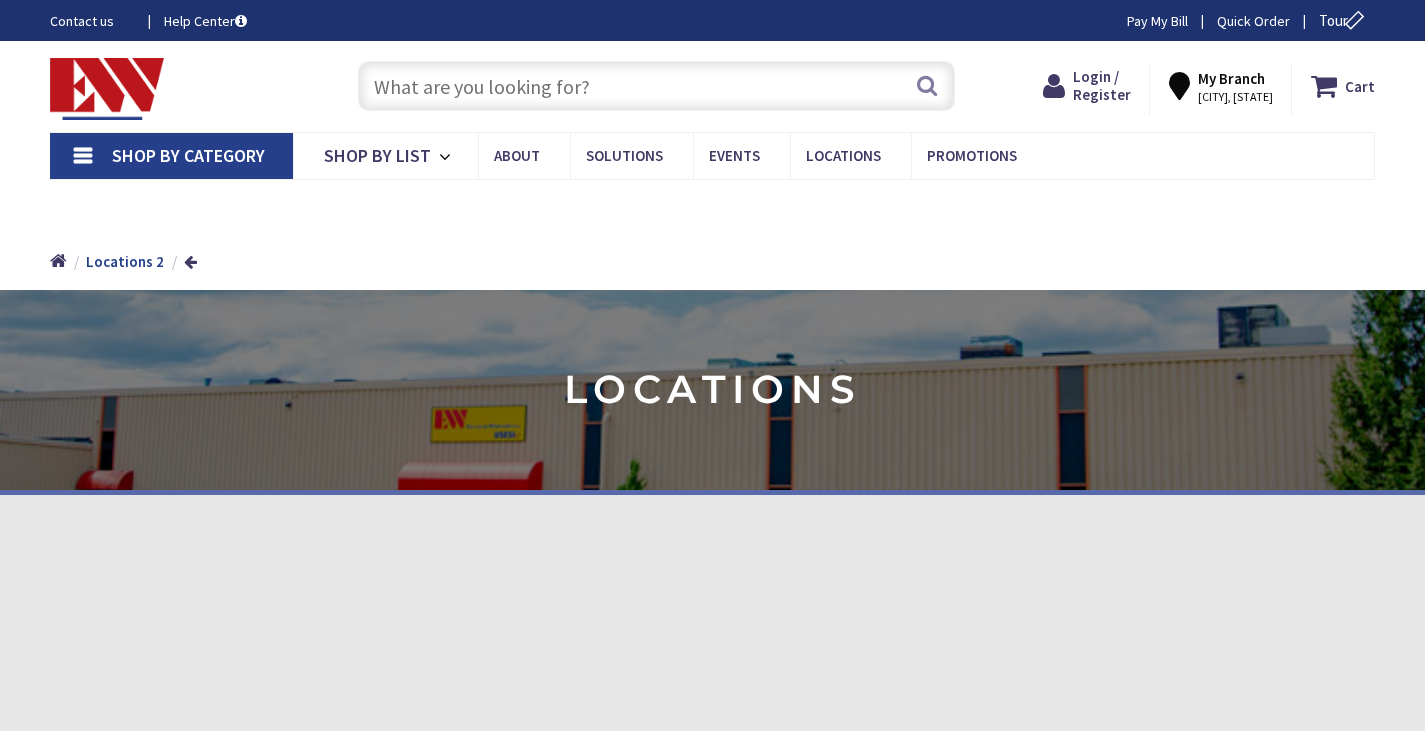 scroll, scrollTop: 0, scrollLeft: 0, axis: both 